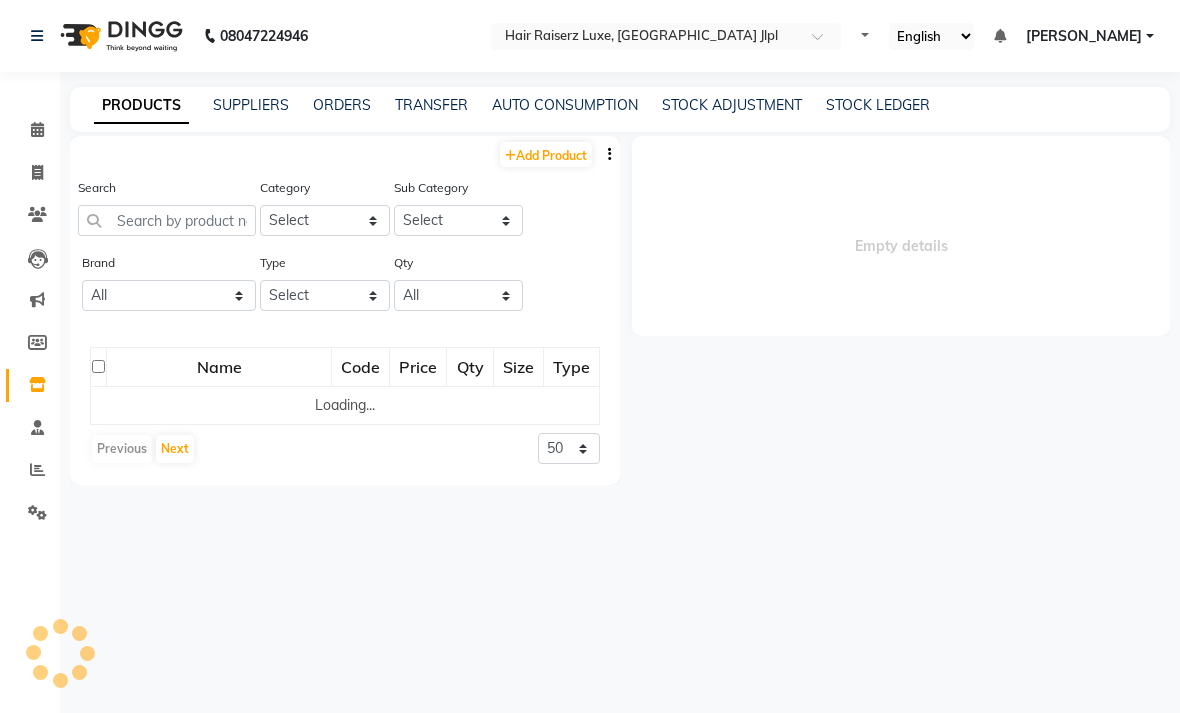 scroll, scrollTop: 0, scrollLeft: 0, axis: both 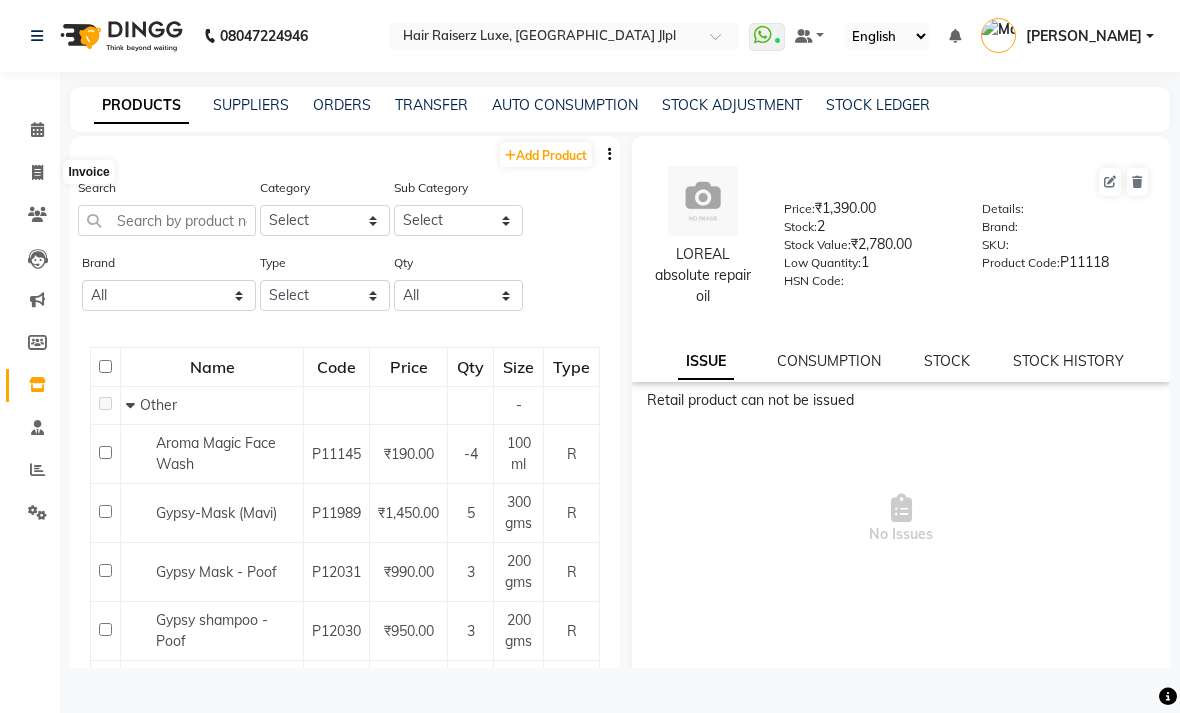 click 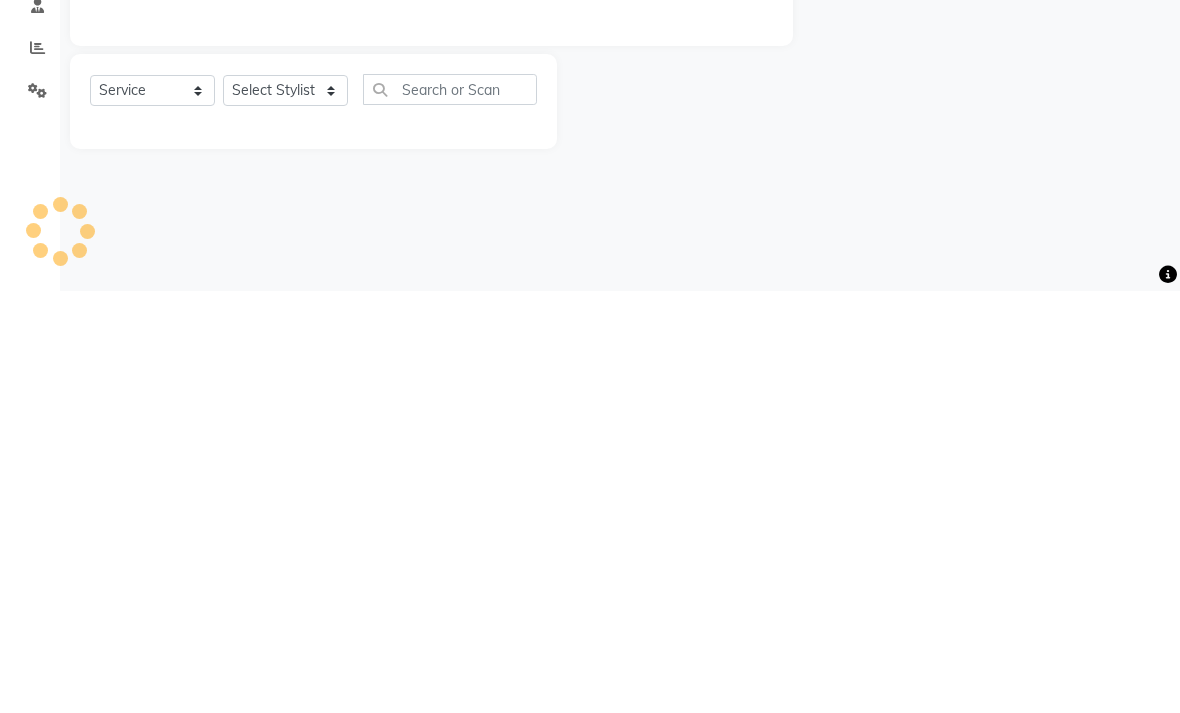 type on "2573" 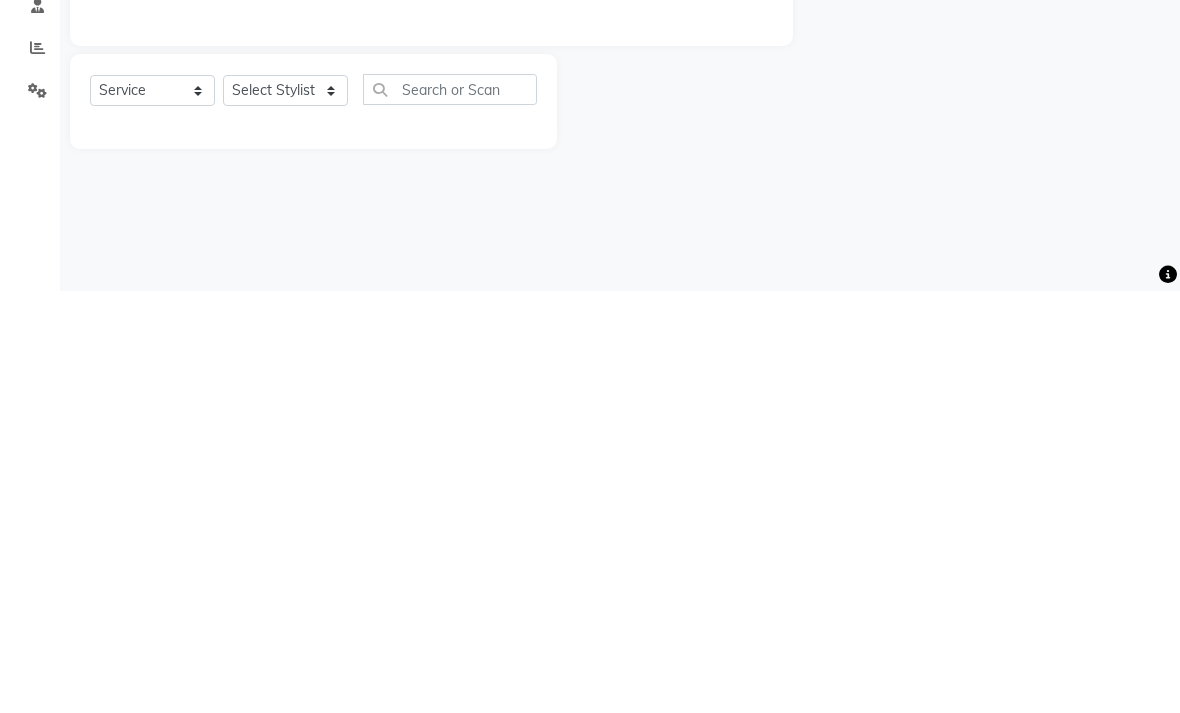 click on "INVOICE PREVIOUS INVOICES Create New   Save   Open Invoices  Client +91 Date [DATE] Invoice Number PreP/2025-26 BANK/2025-26 Paytm/2025-26 CASH/2025-26 V/[PHONE_NUMBER]  Select & add items from the list below  Select  Service  Product  Membership  Package Voucher Prepaid Gift Card  Select Stylist Abhishek Aftab [PERSON_NAME] [PERSON_NAME] C&Gs Vogue [PERSON_NAME] [PERSON_NAME] Kaif [PERSON_NAME] [PERSON_NAME] [PERSON_NAME] [PERSON_NAME] Rohit [PERSON_NAME] [PERSON_NAME] Name: Membership: Total Visits: Card on file: Last Visit:  Points:" 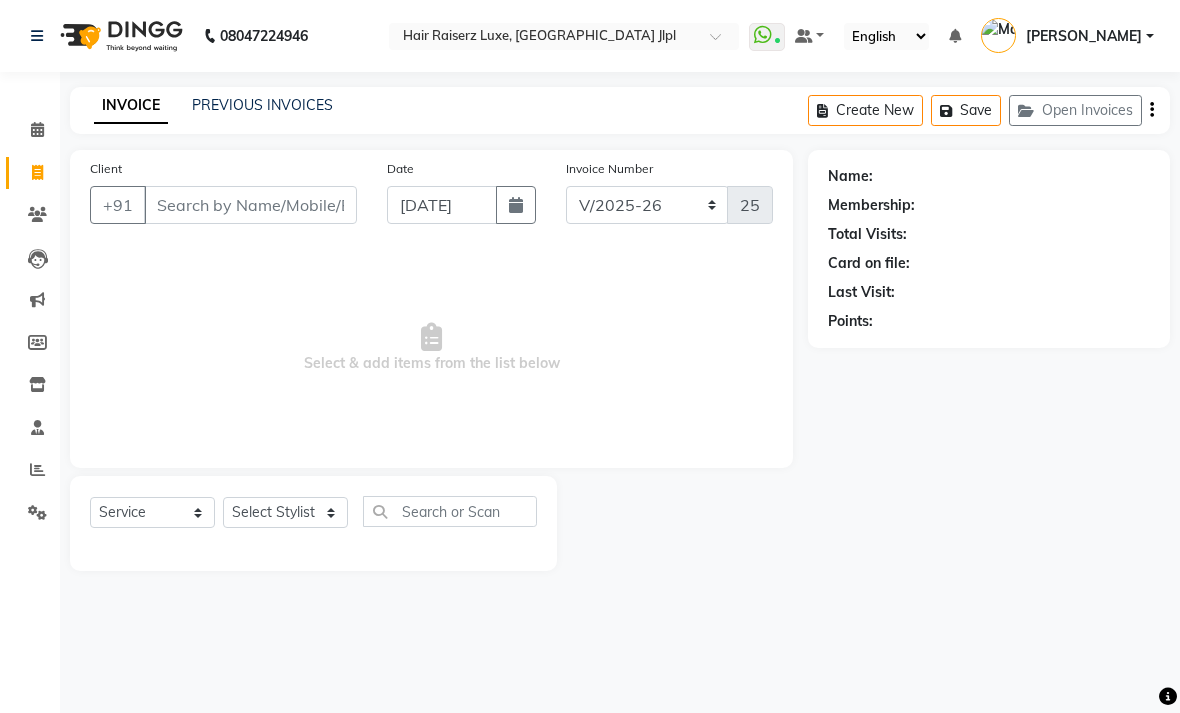 click on "PREVIOUS INVOICES" 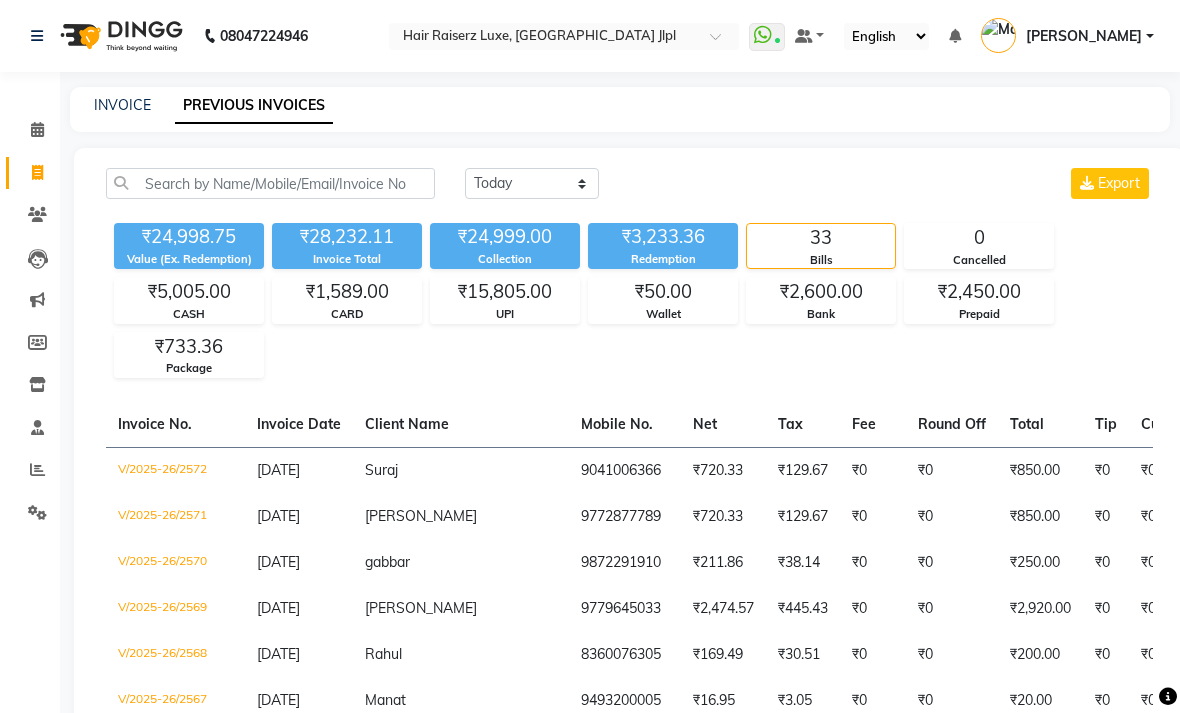 click on "INVOICE" 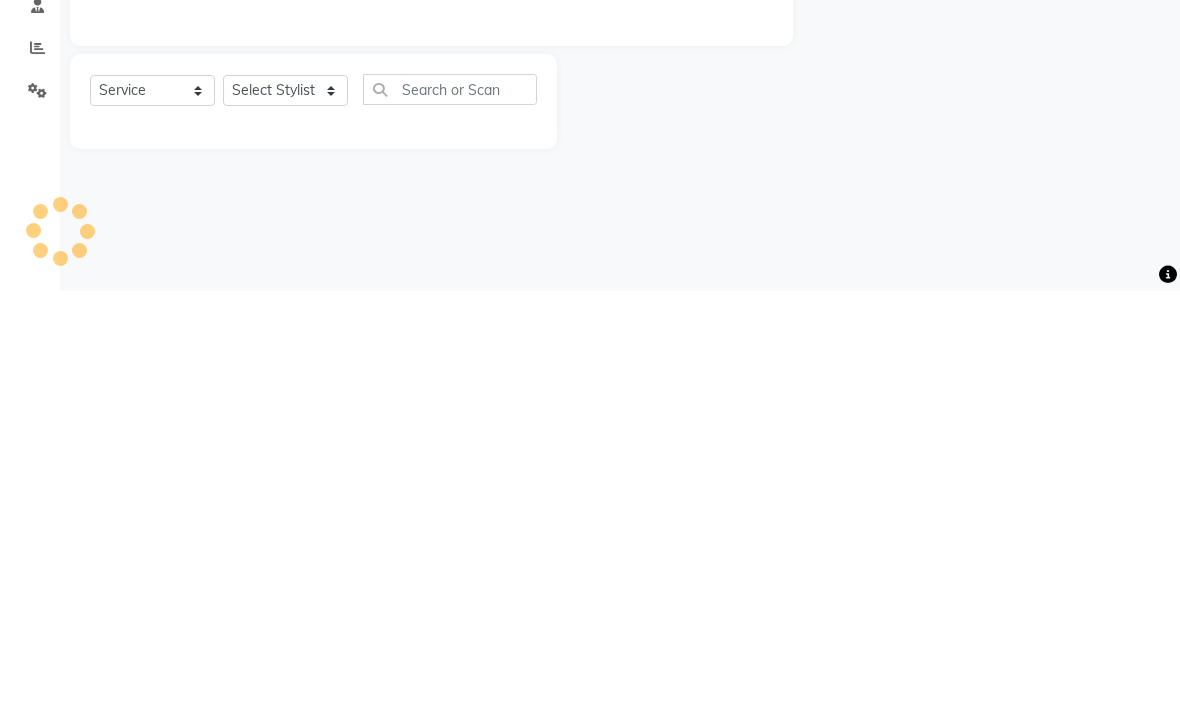 type on "2574" 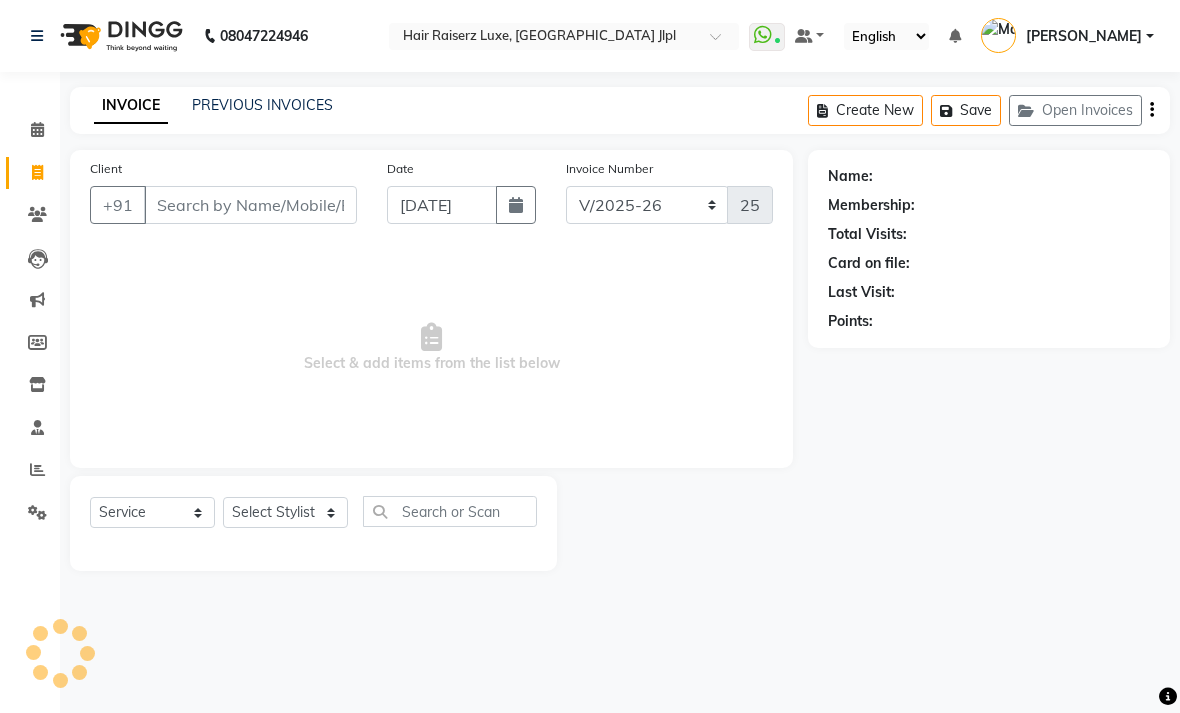 click on "Open Invoices" 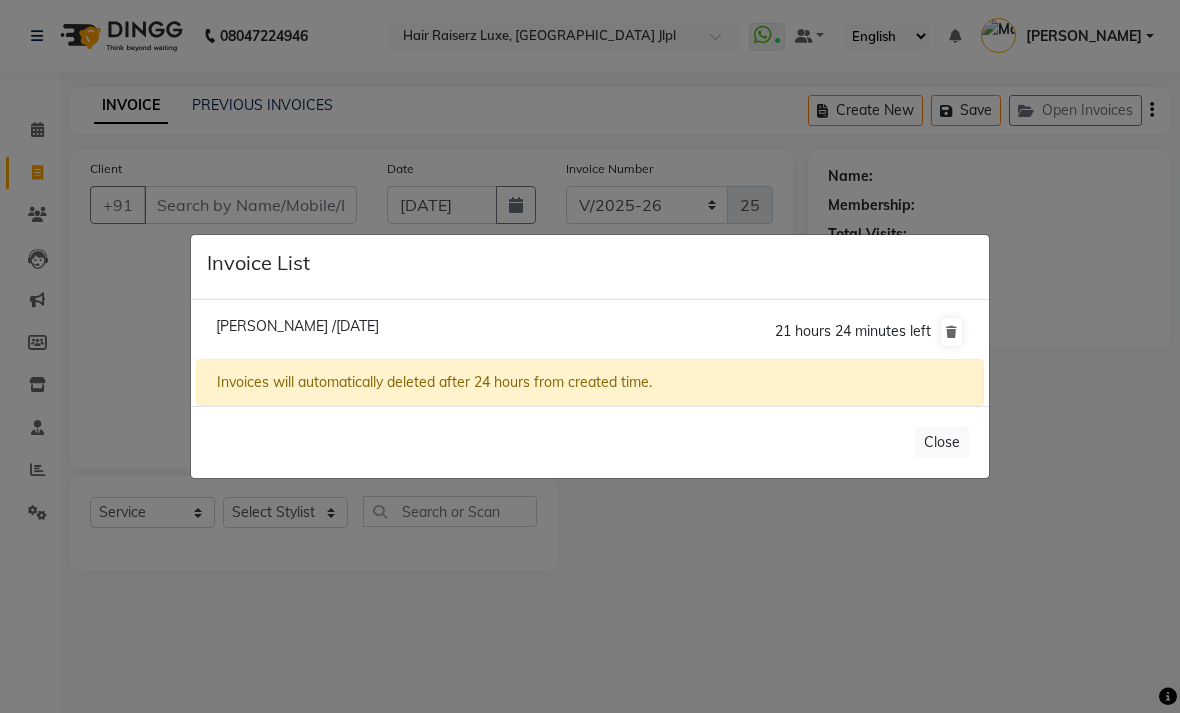 click on "Invoice List  [PERSON_NAME] /[DATE]  21 hours 24 minutes left  Invoices will automatically deleted after 24 hours from created time.   Close" 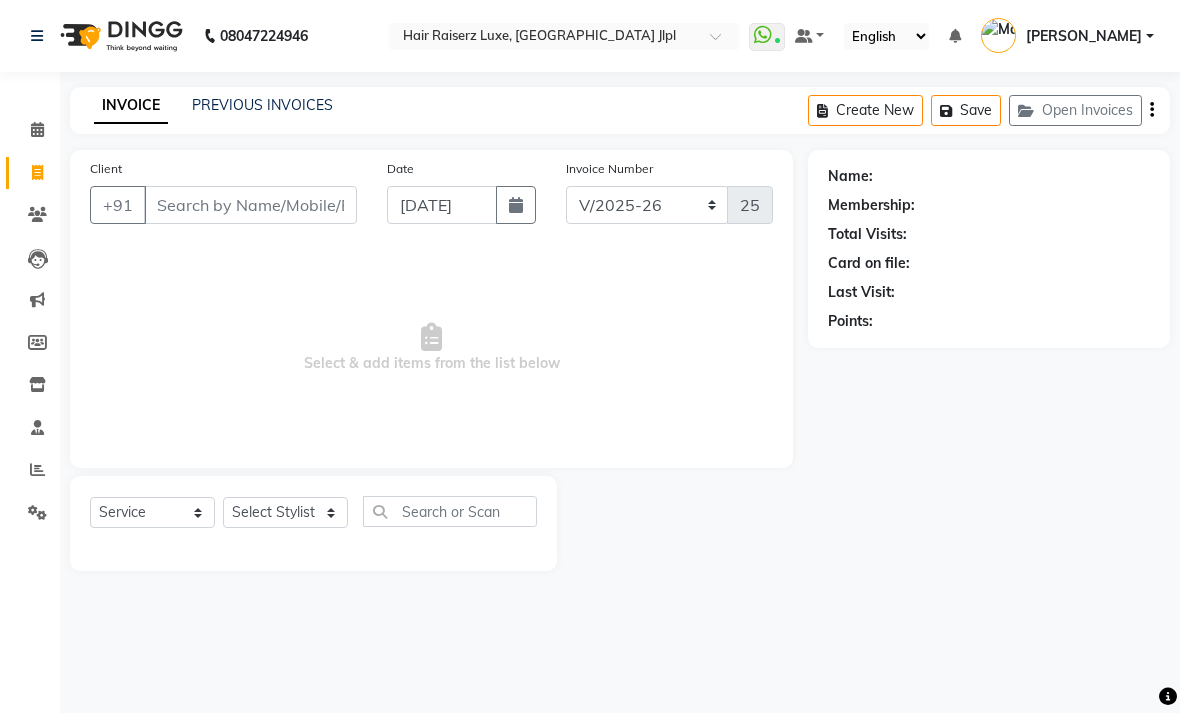 click on "PREVIOUS INVOICES" 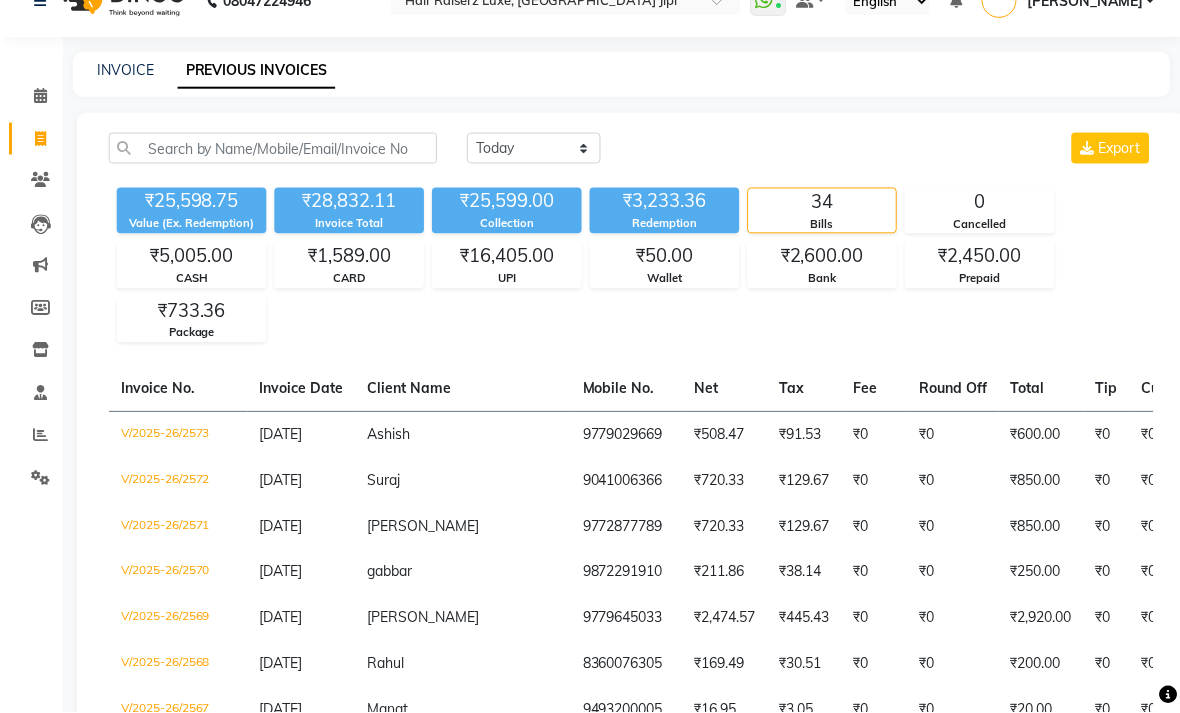 scroll, scrollTop: 1, scrollLeft: 0, axis: vertical 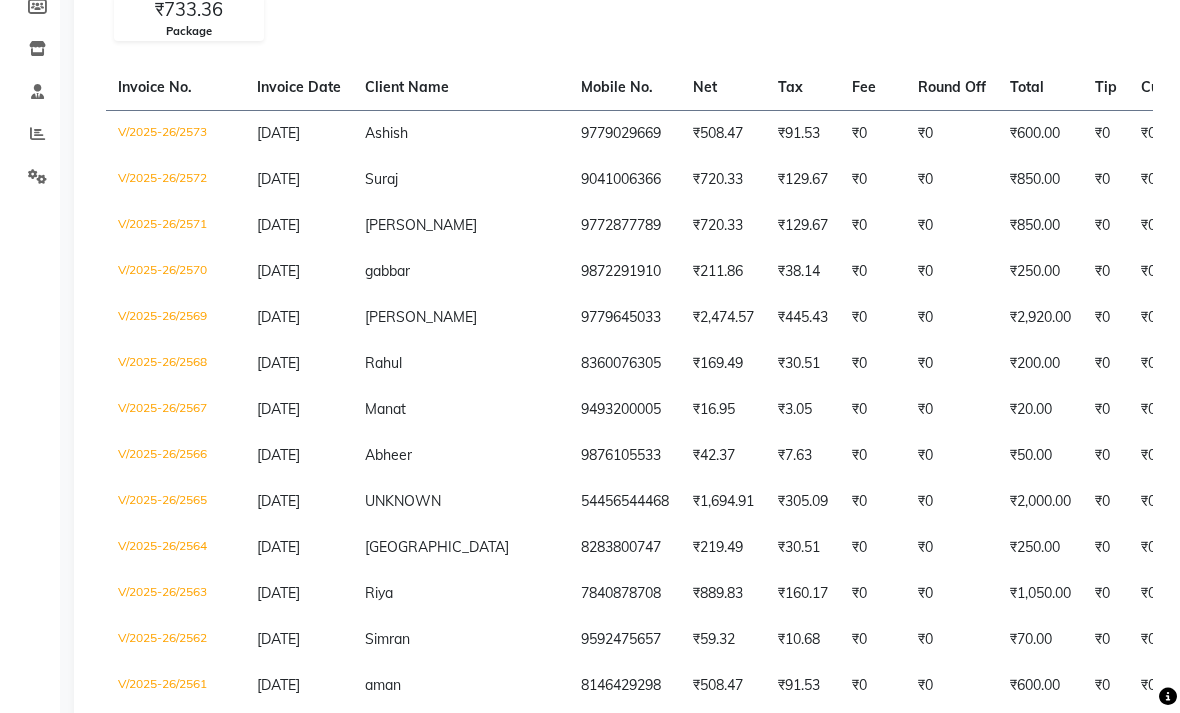 click at bounding box center [1168, 697] 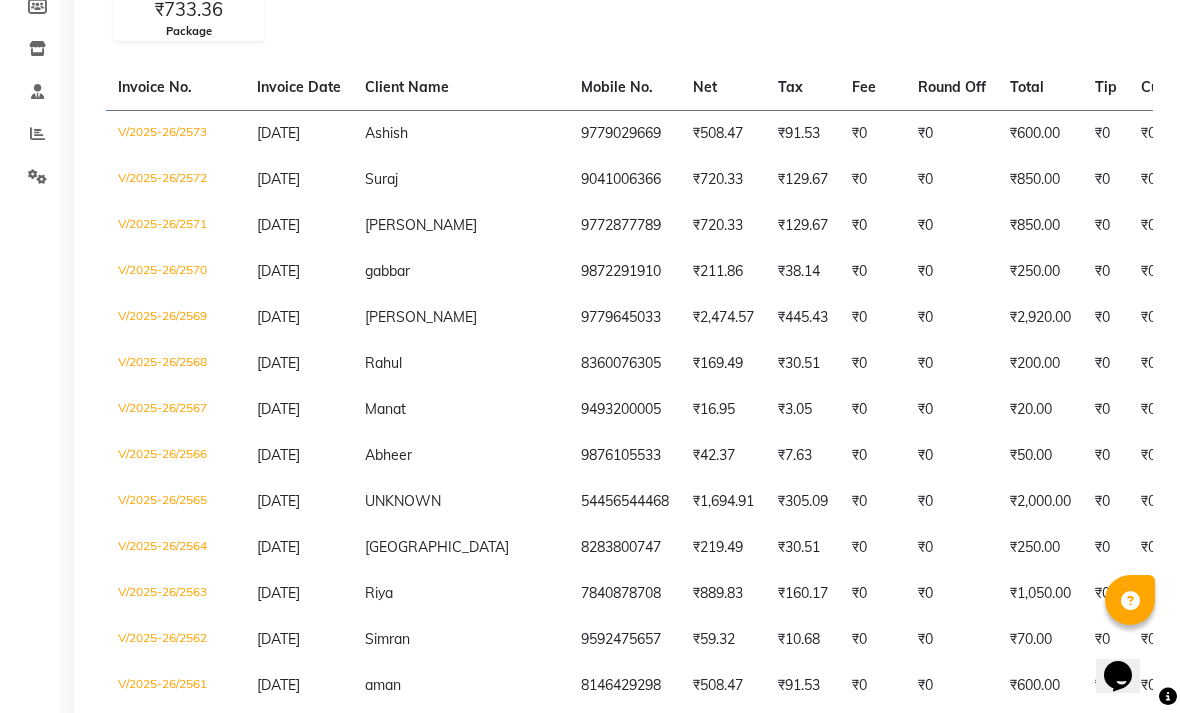 click on "₹0" 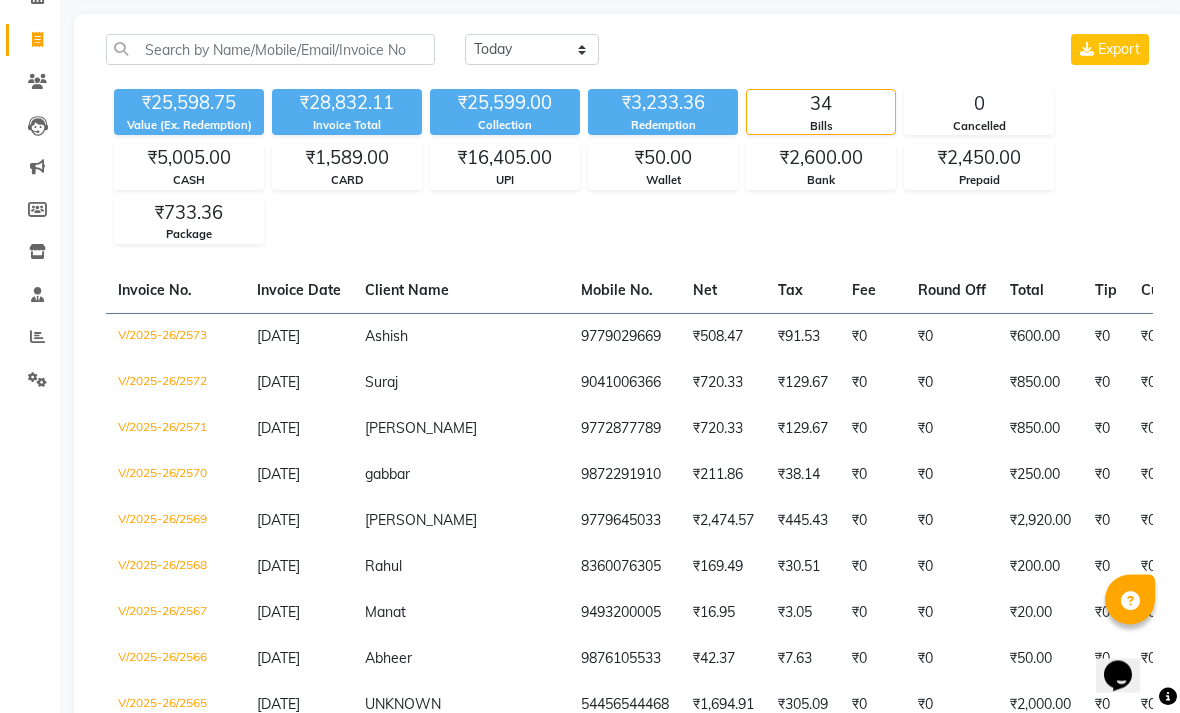 scroll, scrollTop: 0, scrollLeft: 0, axis: both 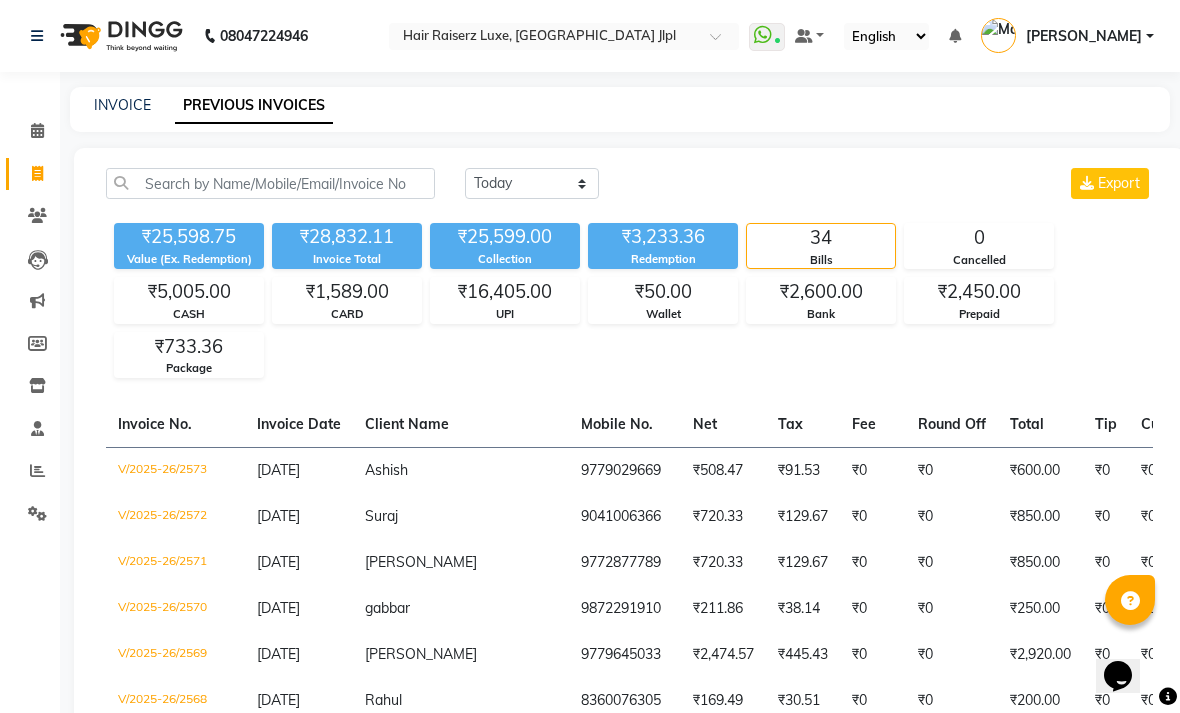 click on "INVOICE" 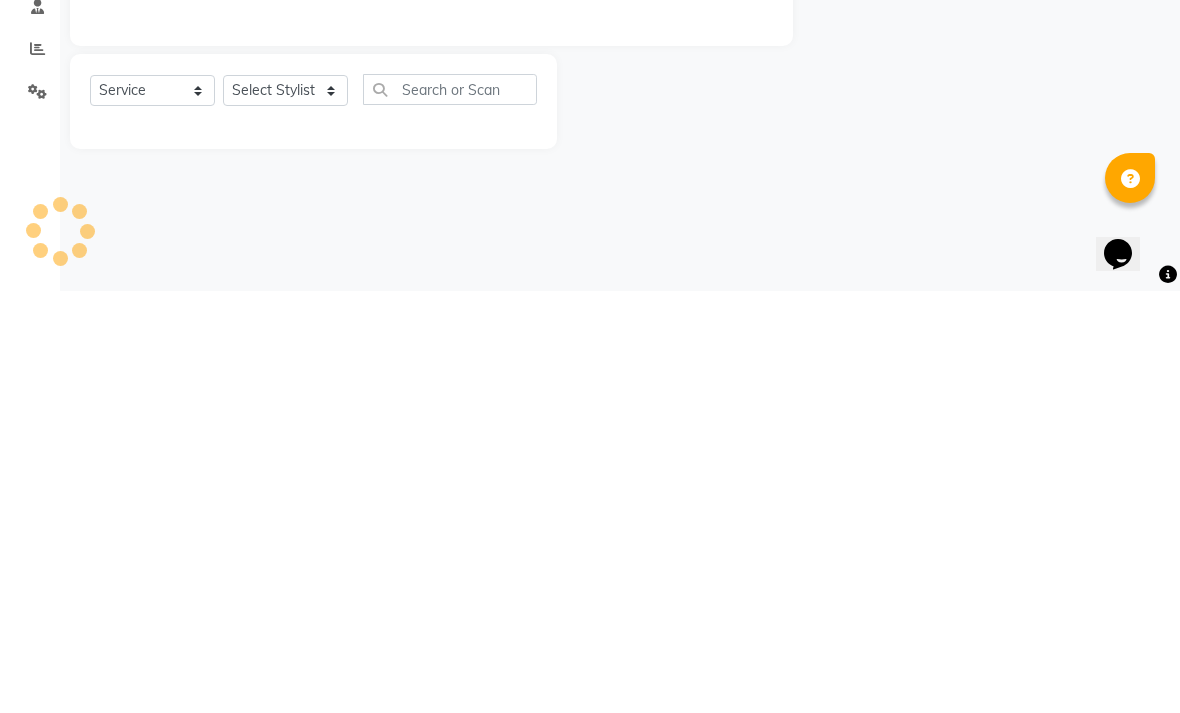 type on "2574" 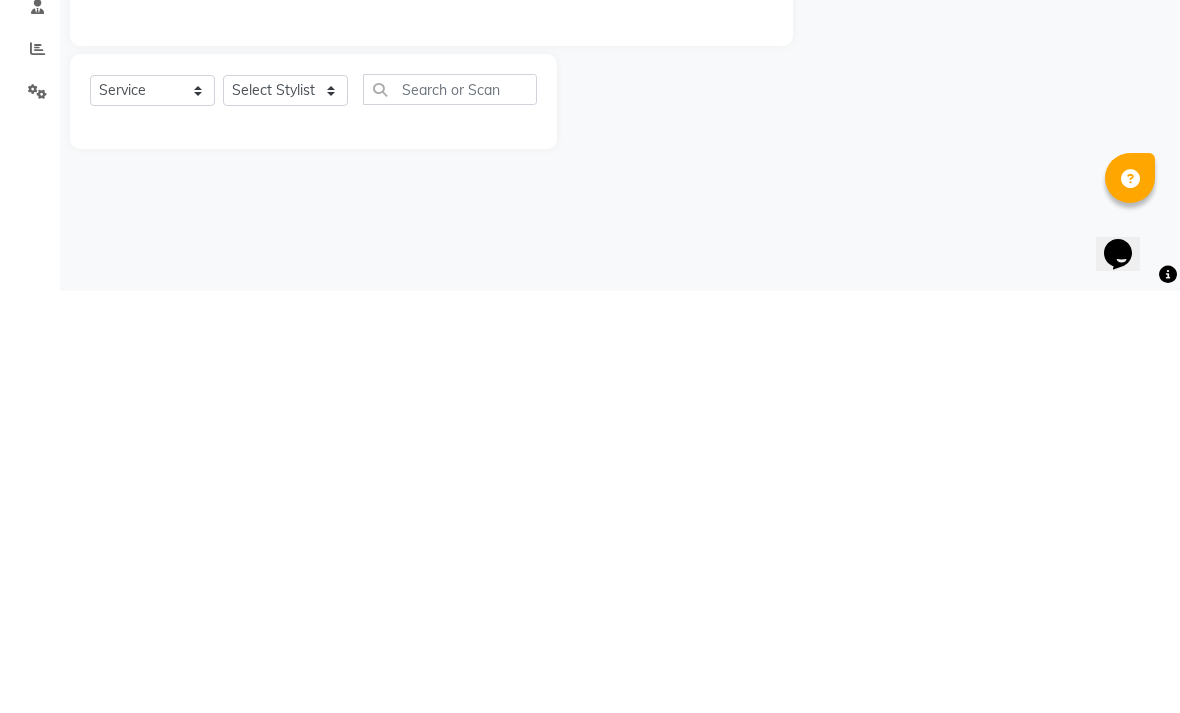 click on "08047224946 Select Location × Hair Raiserz Luxe, [GEOGRAPHIC_DATA] Jlpl  WhatsApp Status  ✕ Status:  Connected Most Recent Message: [DATE]     09:08 PM Recent Service Activity: [DATE]     09:27 PM Default Panel My Panel English ENGLISH Español العربية मराठी हिंदी ગુજરાતી தமிழ் 中文 Notifications nothing to show [PERSON_NAME] Manage Profile Change Password Sign out  Version:3.15.4  ☀ Hair Raiserz Luxe, Sector 91 JLPL  Calendar  Invoice  Clients  Leads   Marketing  Members  Inventory  Staff  Reports  Settings Completed InProgress Upcoming Dropped Tentative Check-In Confirm Bookings Generate Report Segments Page Builder INVOICE PREVIOUS INVOICES Create New   Save   Open Invoices  Client +91 Date [DATE] Invoice Number PreP/2025-26 BANK/2025-26 Paytm/2025-26 CASH/2025-26 V/[PHONE_NUMBER]  Select & add items from the list below  Select  Service  Product  Membership  Package Voucher Prepaid Gift Card  Select Stylist Abhishek [PERSON_NAME] [PERSON_NAME]" at bounding box center [590, 356] 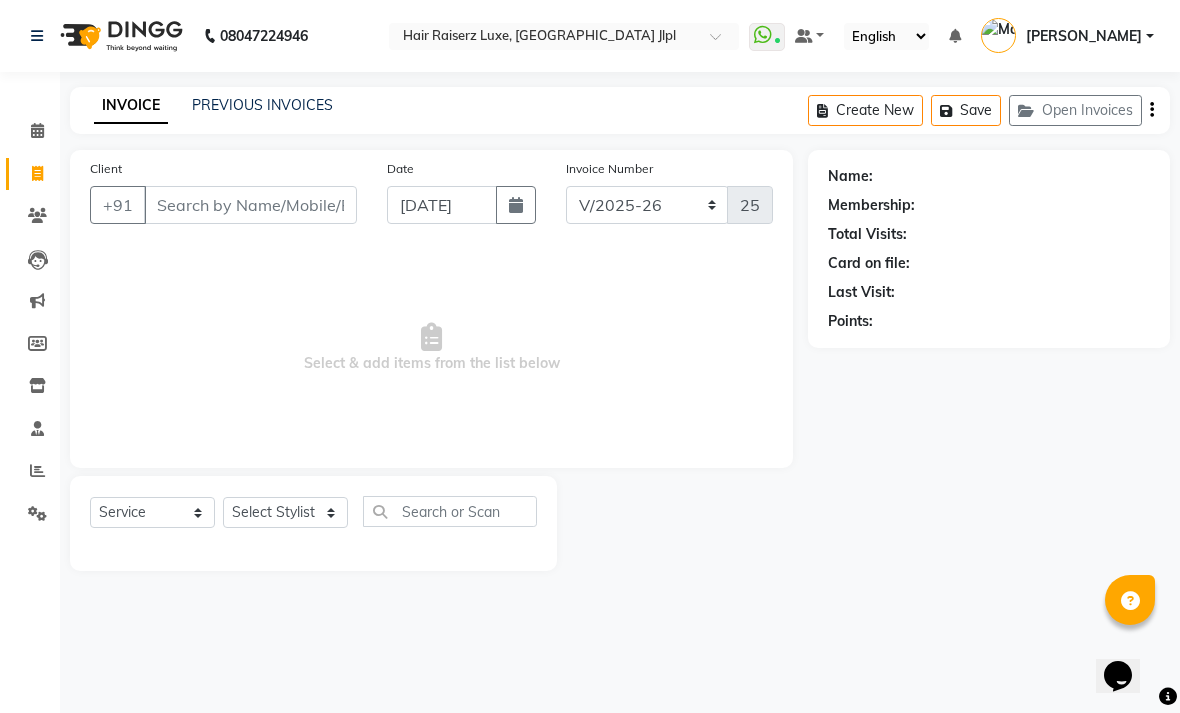 click on "Open Invoices" 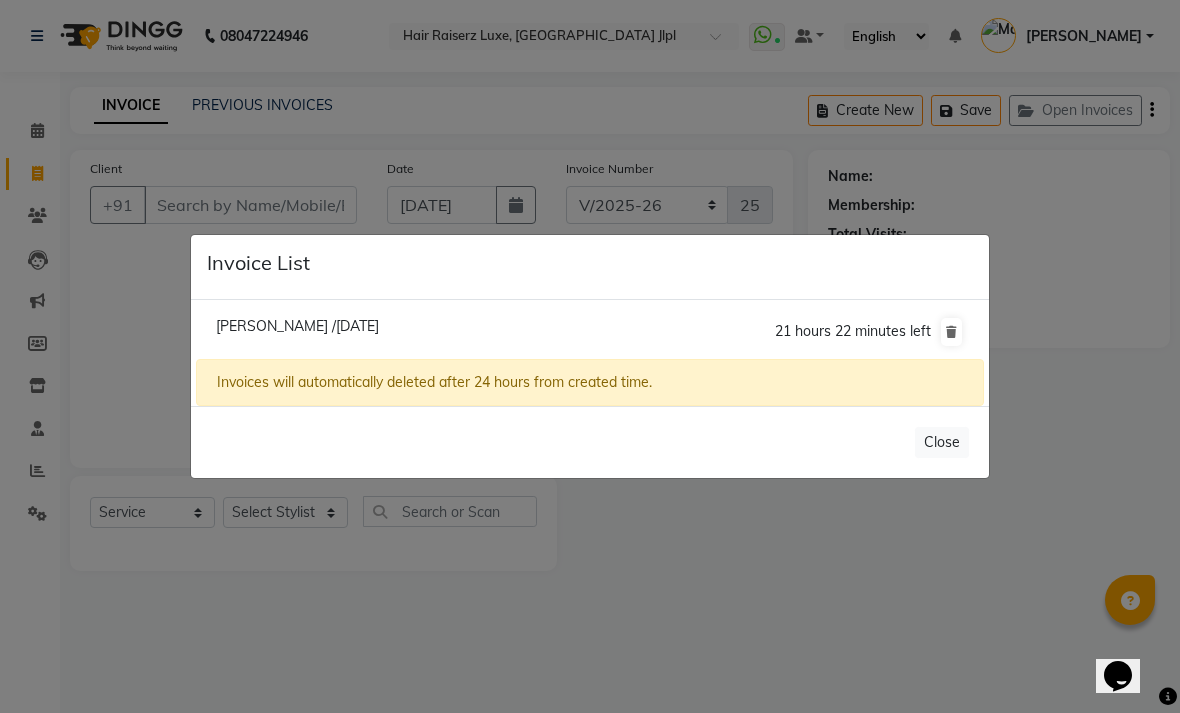 click on "21 hours 22 minutes left" 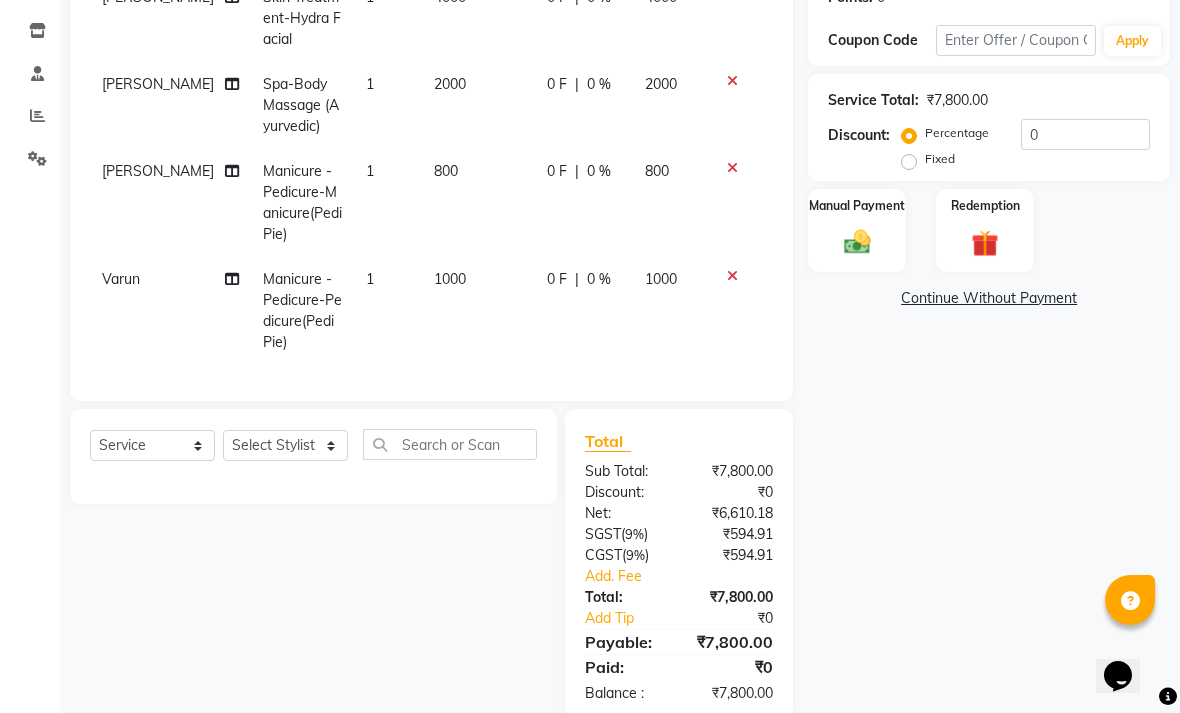 scroll, scrollTop: 360, scrollLeft: 0, axis: vertical 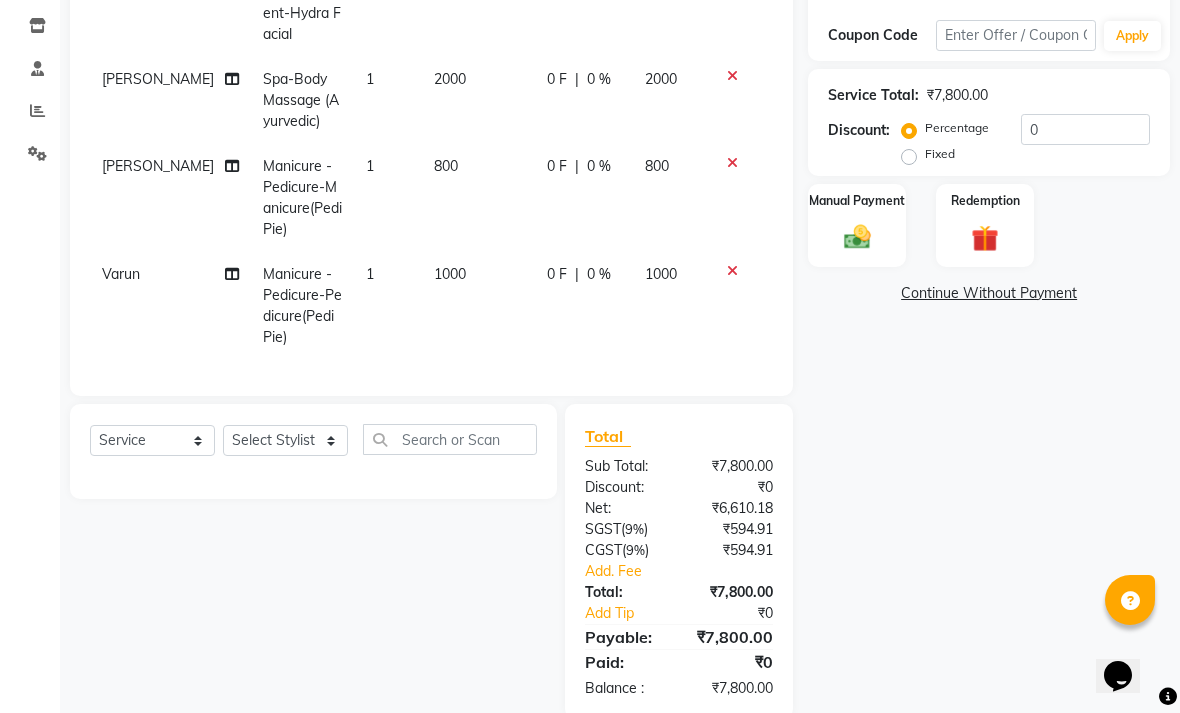 click on "Name: [PERSON_NAME]   Wallet:   ₹40.00  Membership:  No Active Membership  Total Visits:  16 Card on file:  0 Last Visit:   [DATE] Points:   0  Coupon Code Apply Service Total:  ₹7,800.00  Discount:  Percentage   Fixed  0 Manual Payment Redemption  Continue Without Payment" 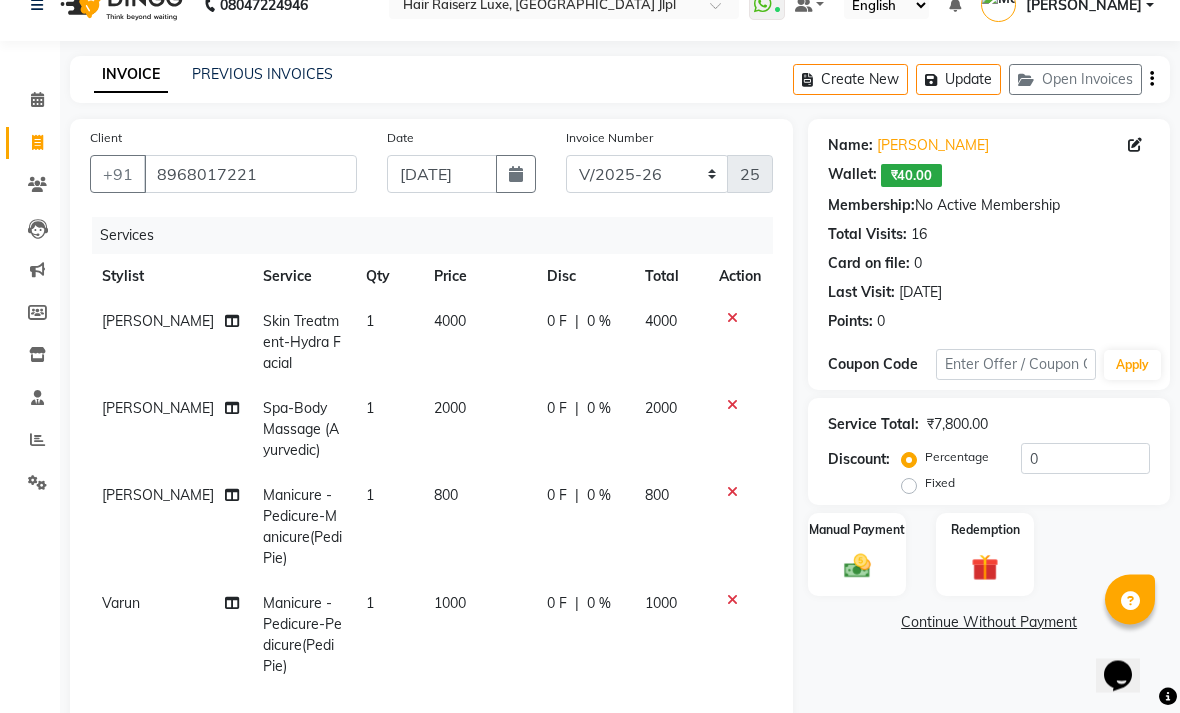 scroll, scrollTop: 0, scrollLeft: 0, axis: both 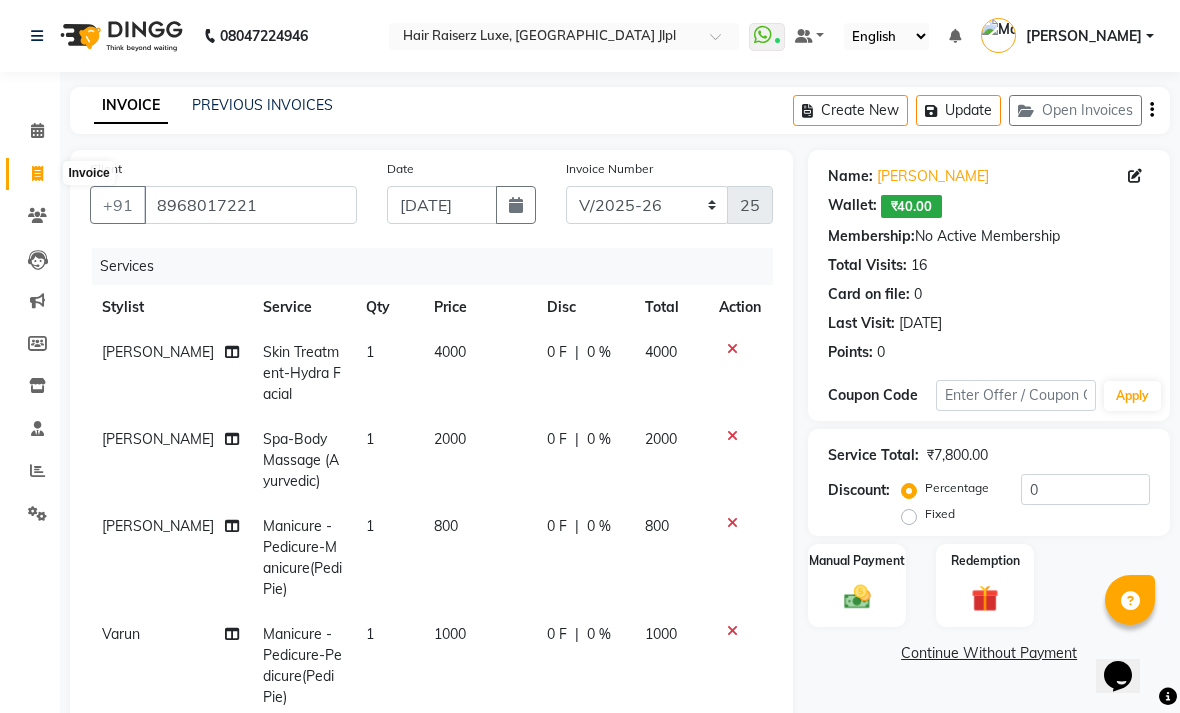 click 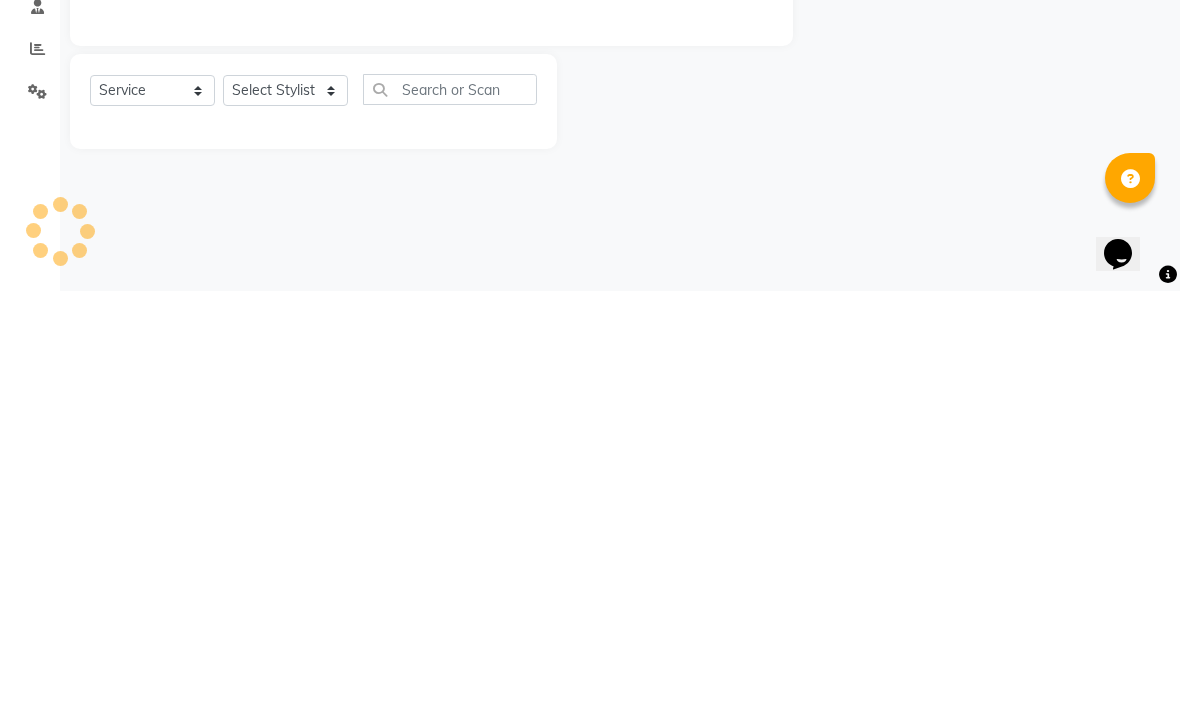 type on "2574" 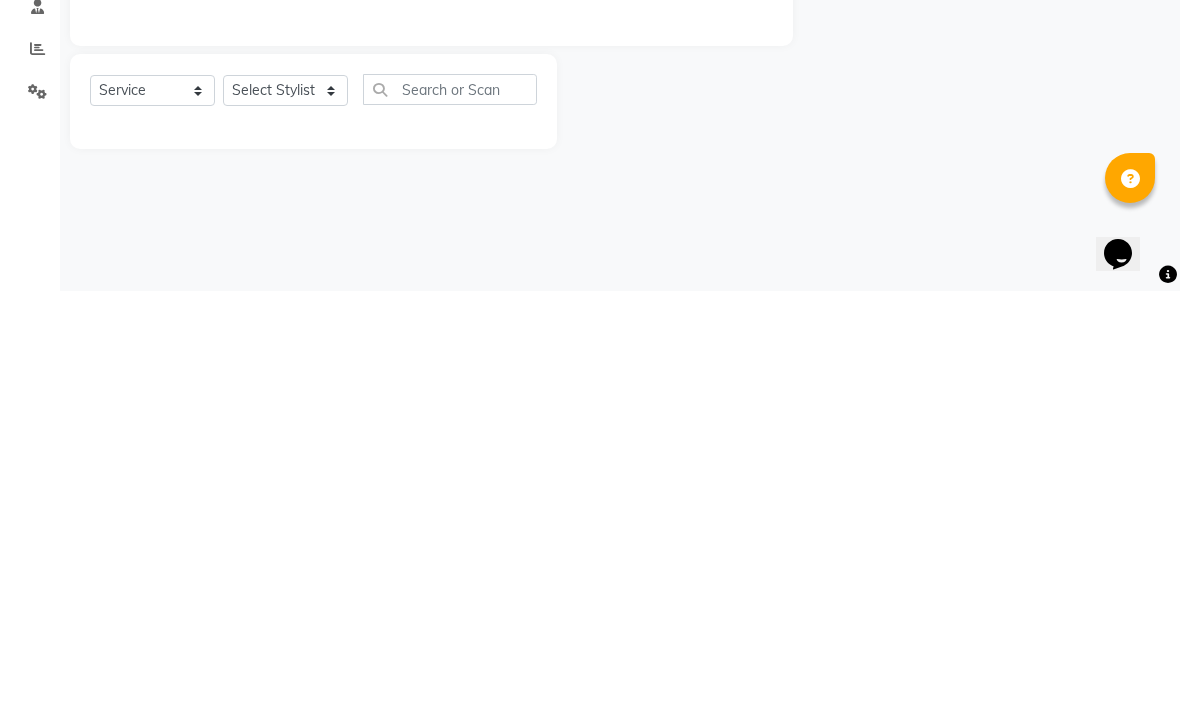 click on "INVOICE PREVIOUS INVOICES Create New   Save  Client +91 Date [DATE] Invoice Number PreP/2025-26 BANK/2025-26 Paytm/2025-26 CASH/2025-26 V/[PHONE_NUMBER]  Select & add items from the list below  Select  Service  Product  Membership  Package Voucher Prepaid Gift Card  Select Stylist Abhishek Aftab [PERSON_NAME] [PERSON_NAME] C&Gs Vogue [PERSON_NAME] [PERSON_NAME] Kaif [PERSON_NAME] [PERSON_NAME] [PERSON_NAME] [PERSON_NAME] [PERSON_NAME] Varun Vinod Name: Membership: Total Visits: Card on file: Last Visit:  Points:" 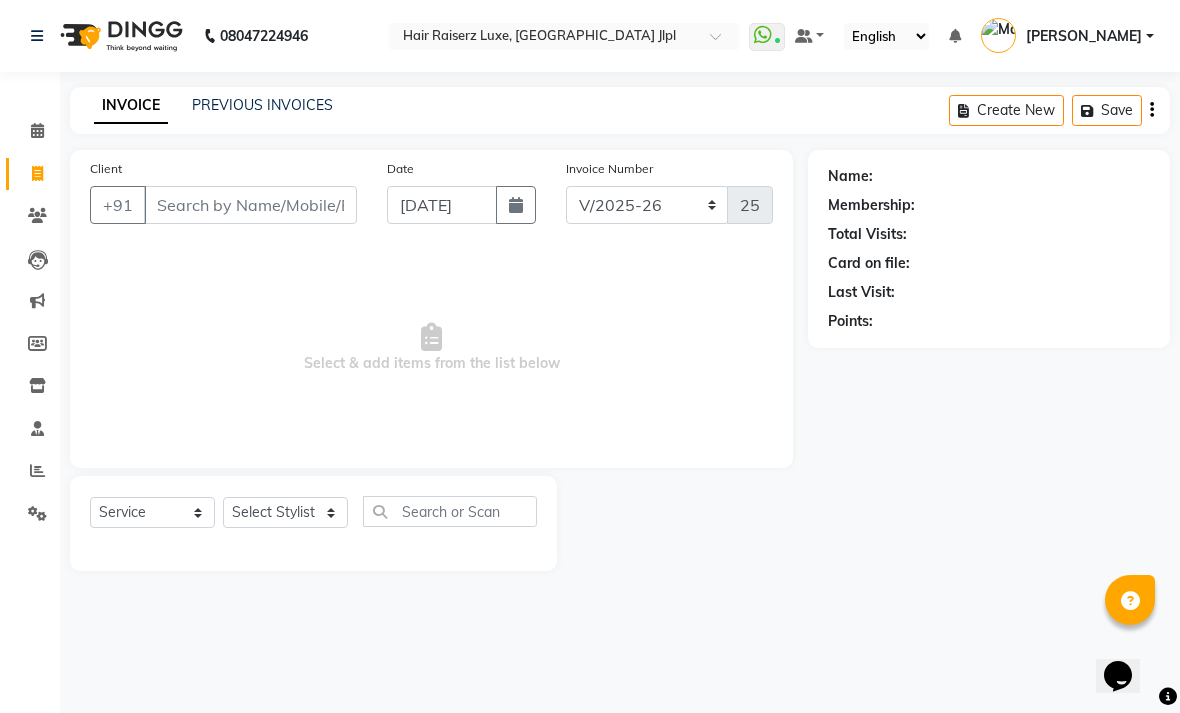 click on "PREVIOUS INVOICES" 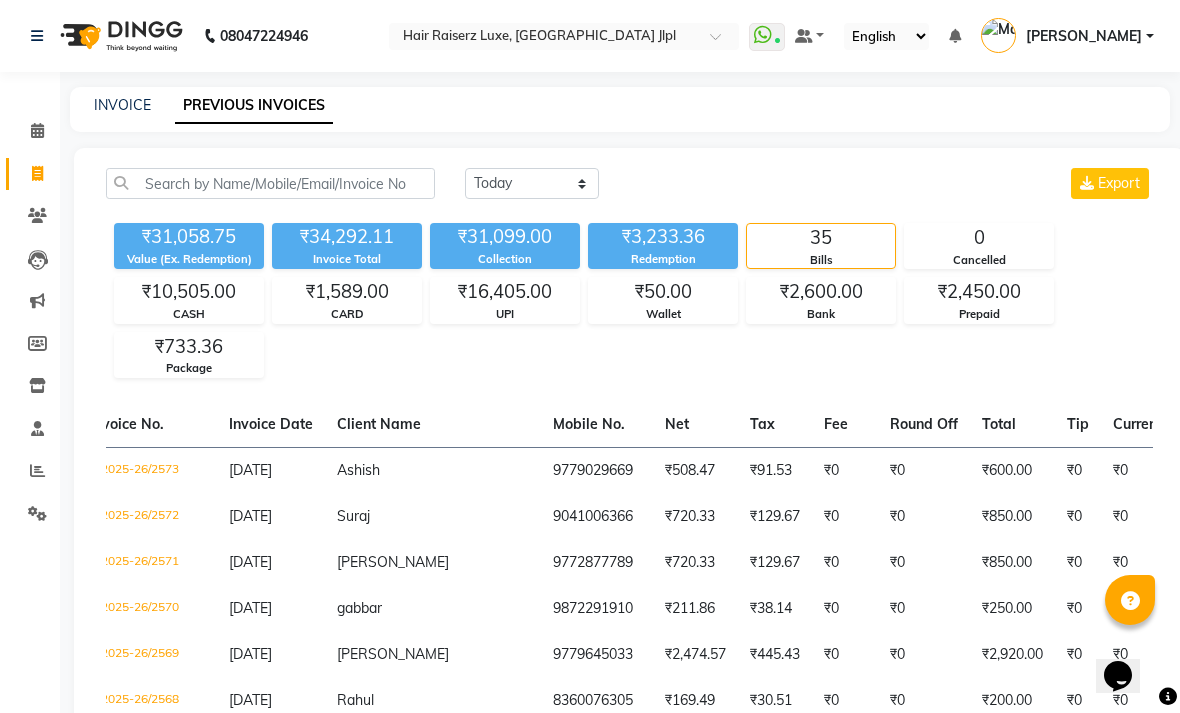 scroll, scrollTop: 0, scrollLeft: 1, axis: horizontal 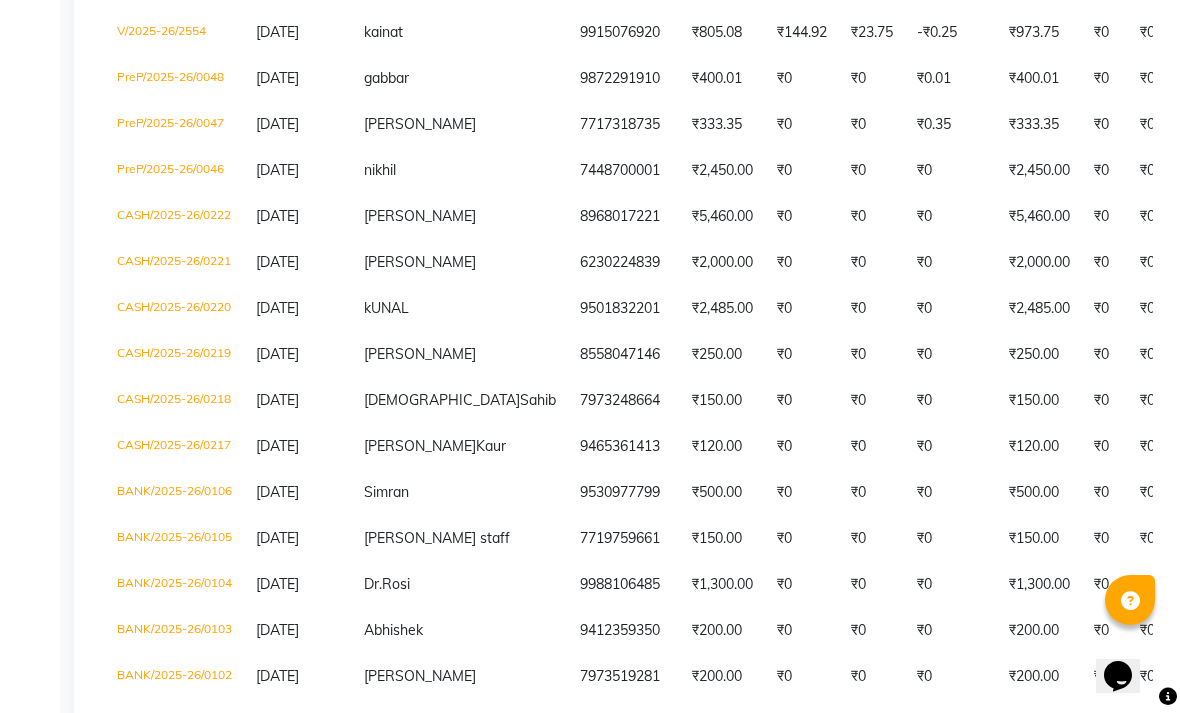click on "[PERSON_NAME]" 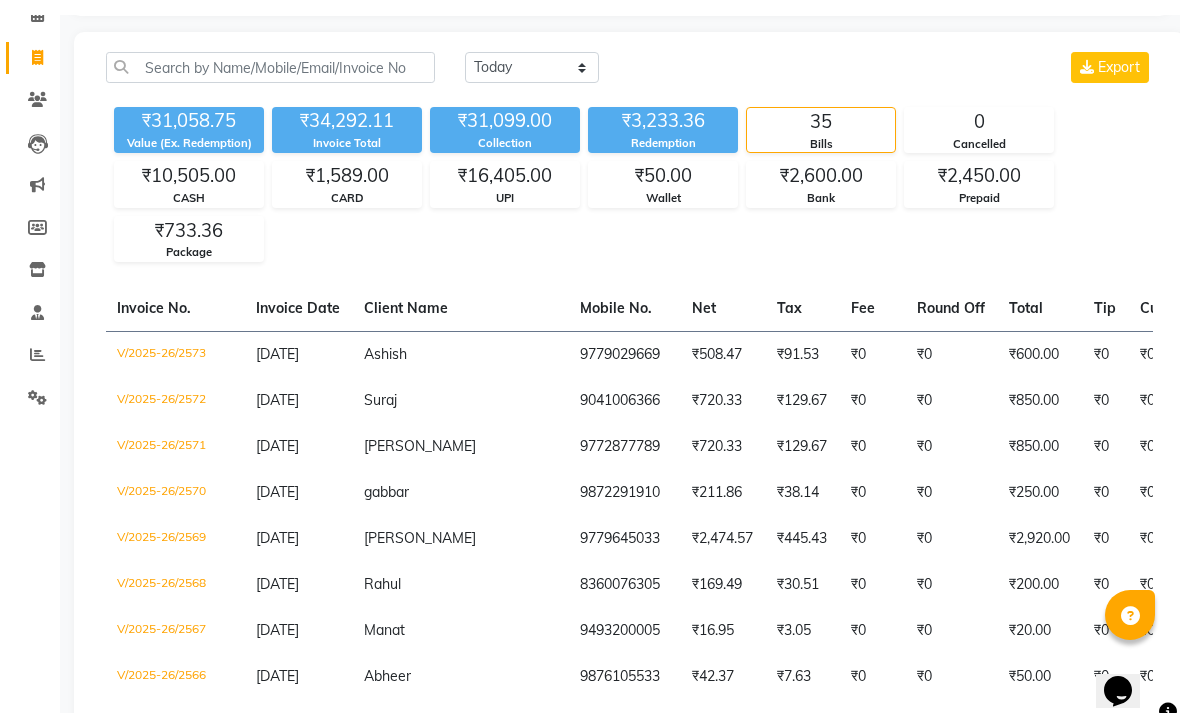 scroll, scrollTop: 116, scrollLeft: 0, axis: vertical 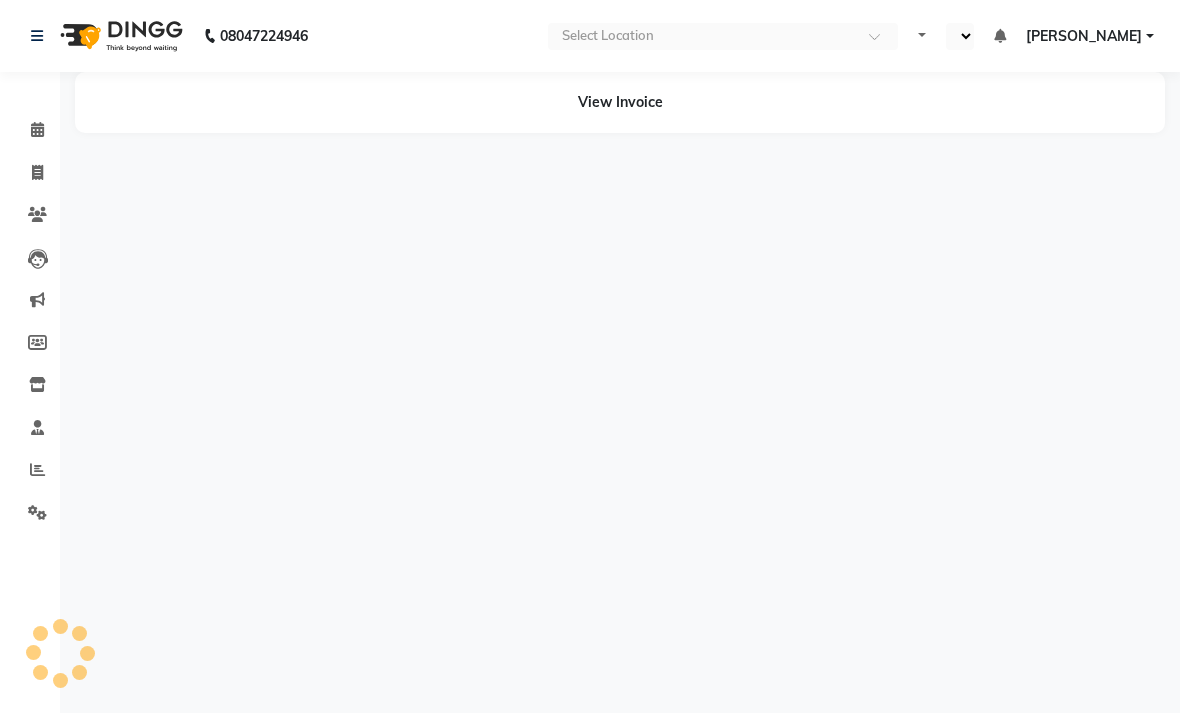 select on "en" 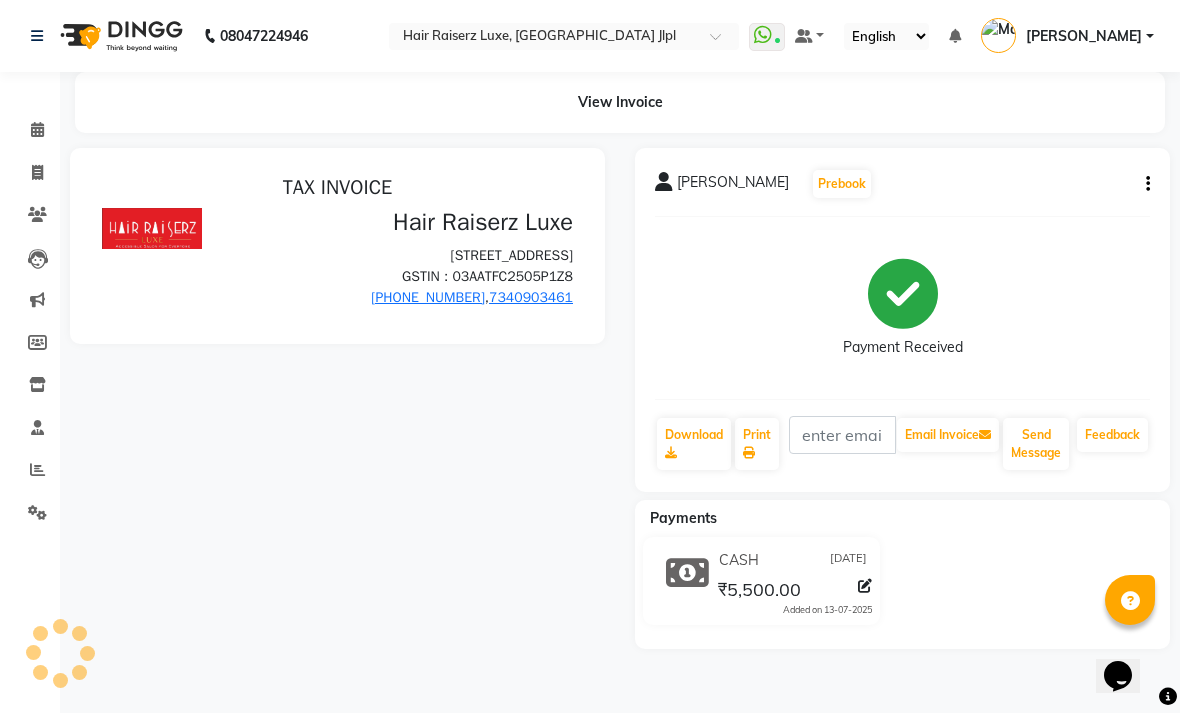scroll, scrollTop: 0, scrollLeft: 0, axis: both 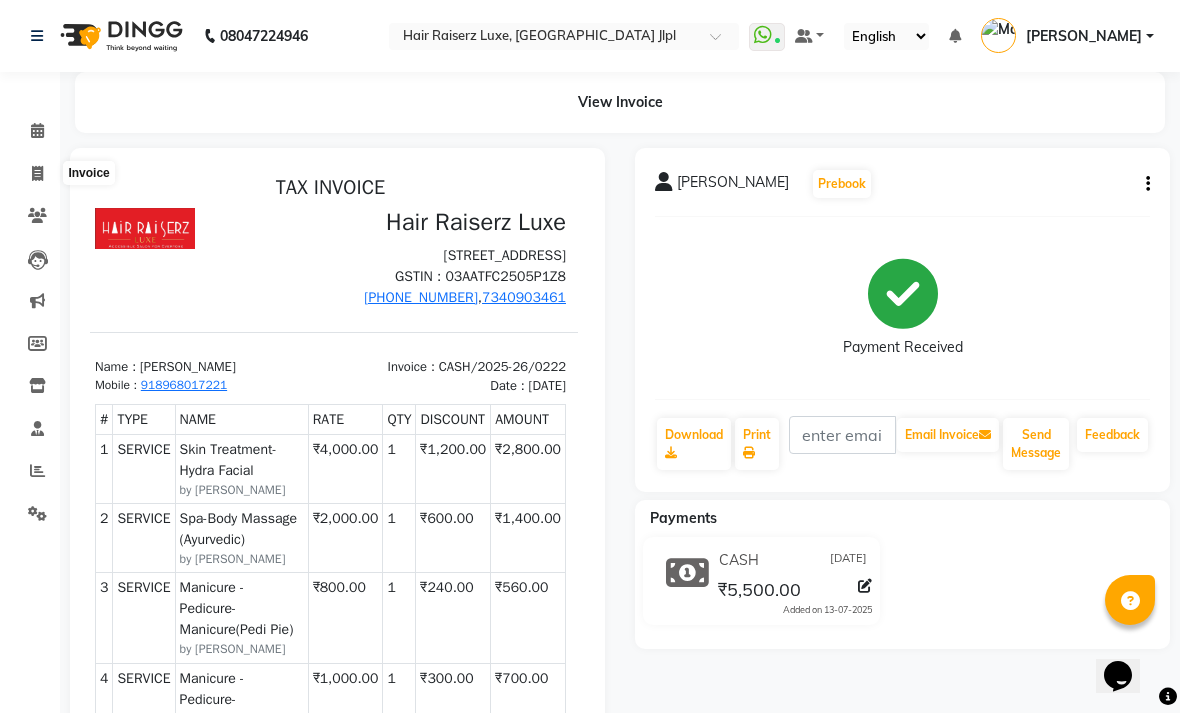 click 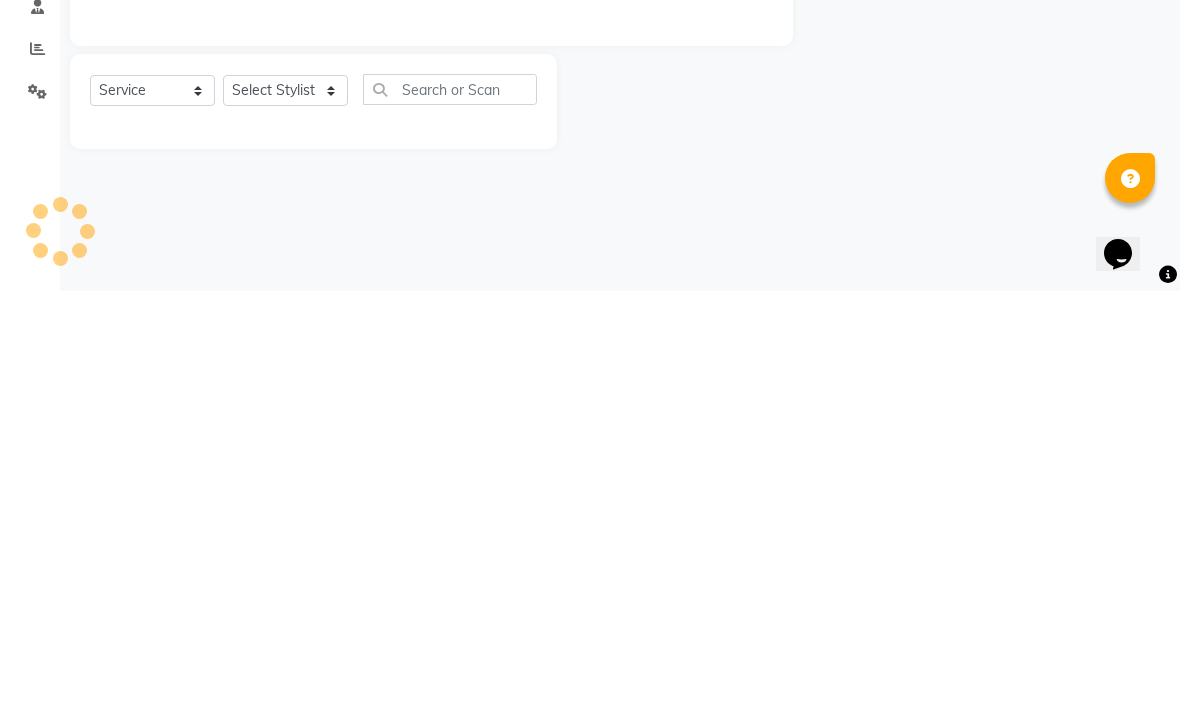 type on "2574" 